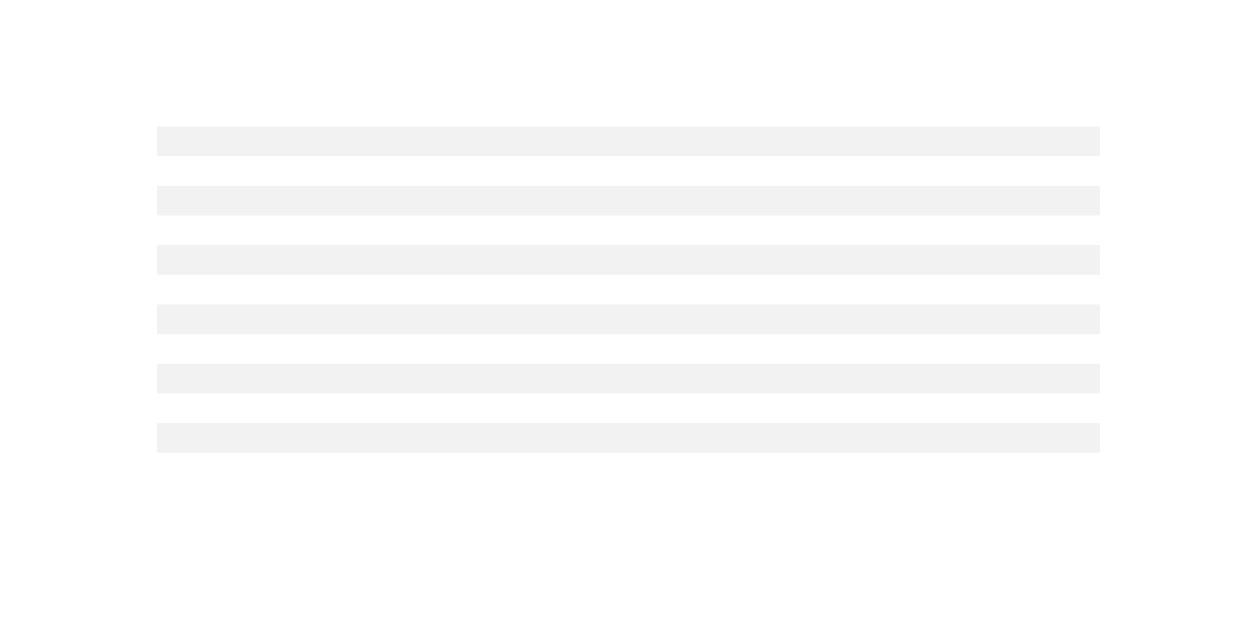 scroll, scrollTop: 0, scrollLeft: 0, axis: both 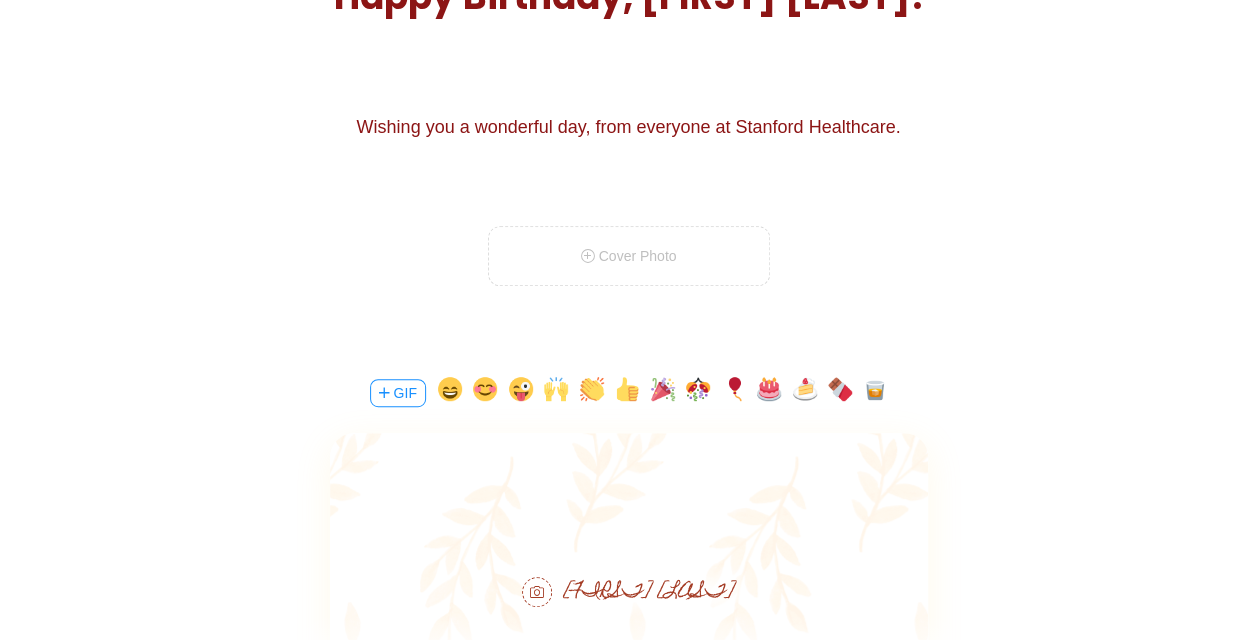 drag, startPoint x: 648, startPoint y: 391, endPoint x: 660, endPoint y: 396, distance: 13 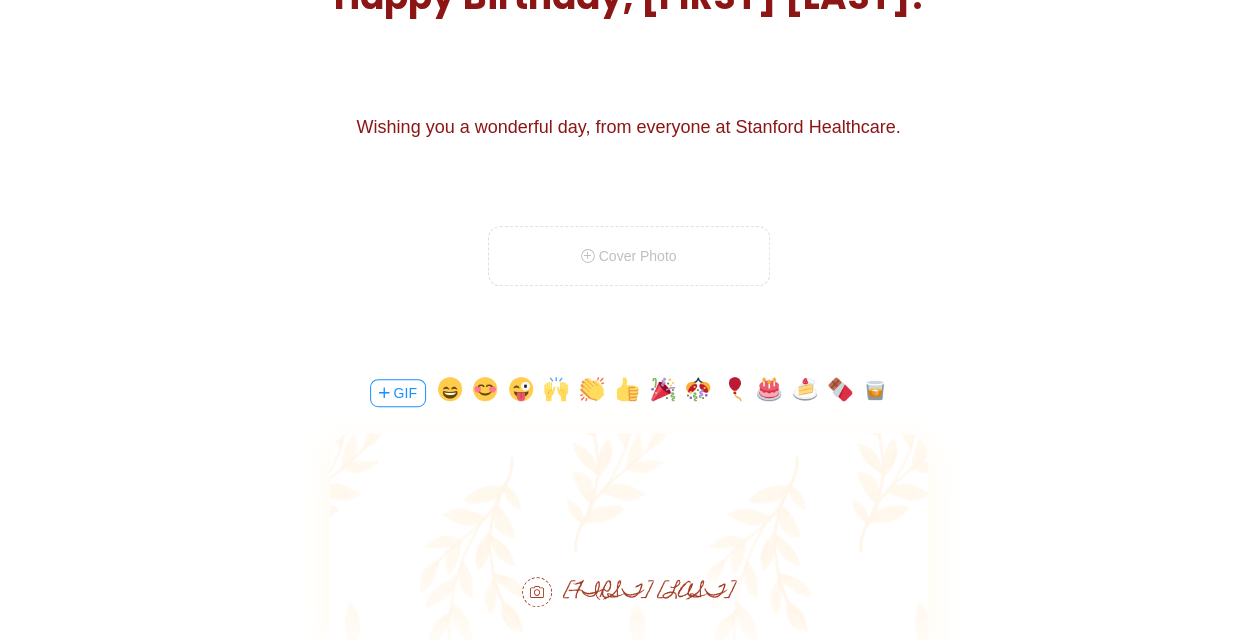 drag, startPoint x: 660, startPoint y: 396, endPoint x: 608, endPoint y: 428, distance: 61.05735 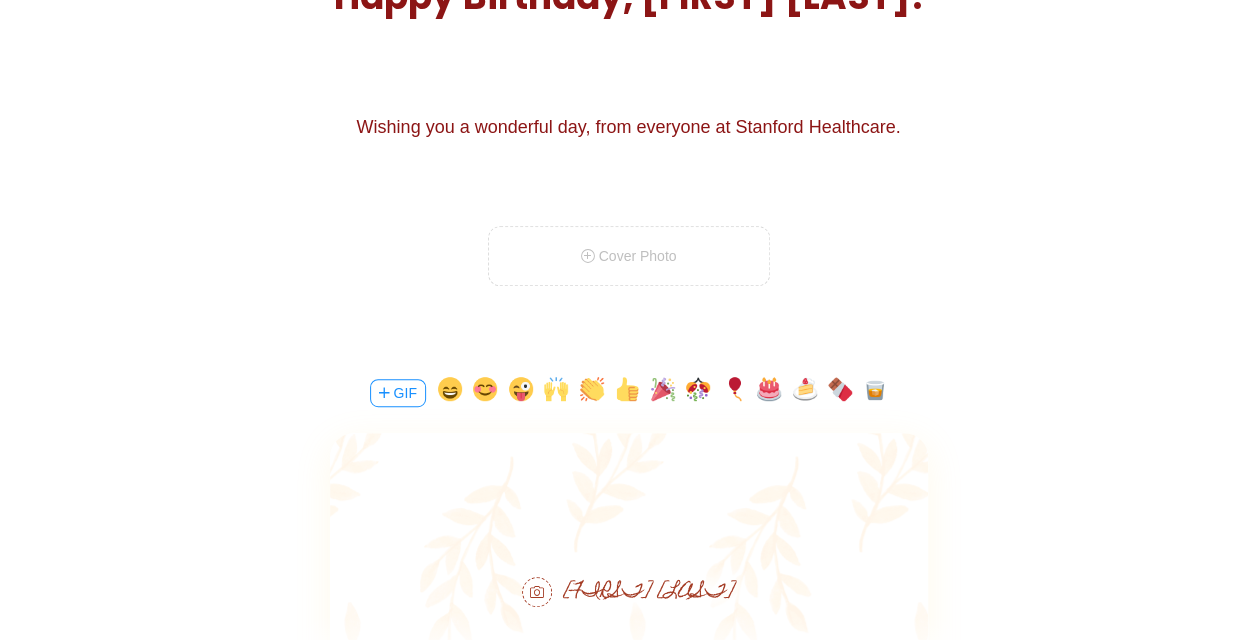 click at bounding box center [663, 393] 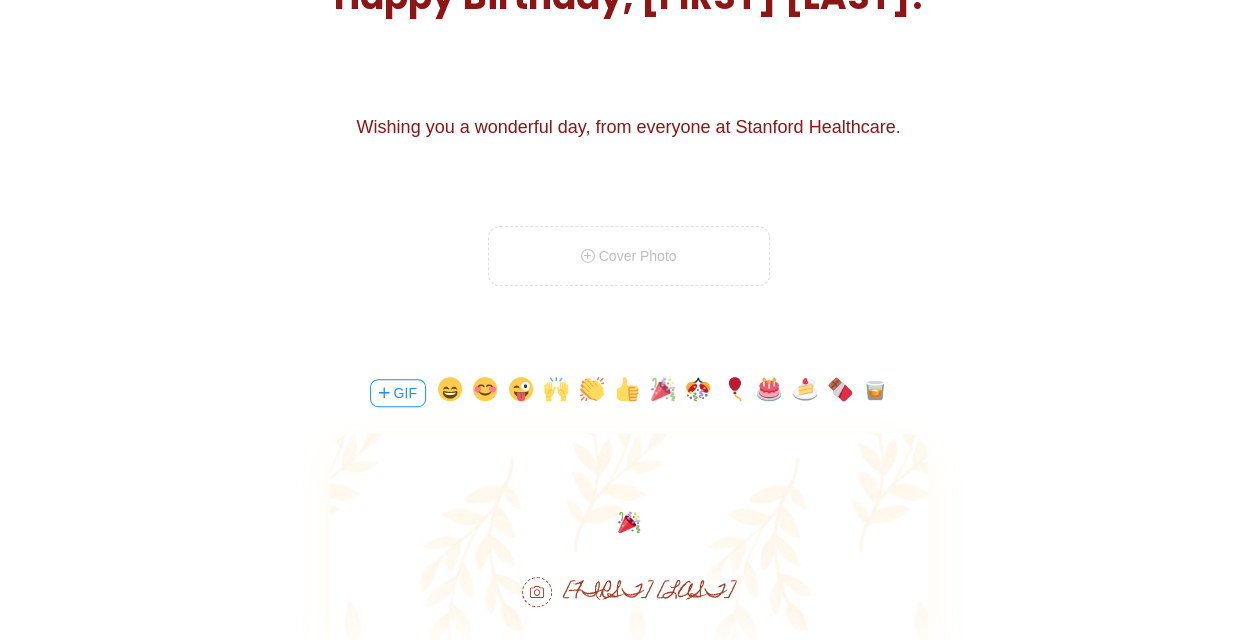 scroll, scrollTop: 0, scrollLeft: 0, axis: both 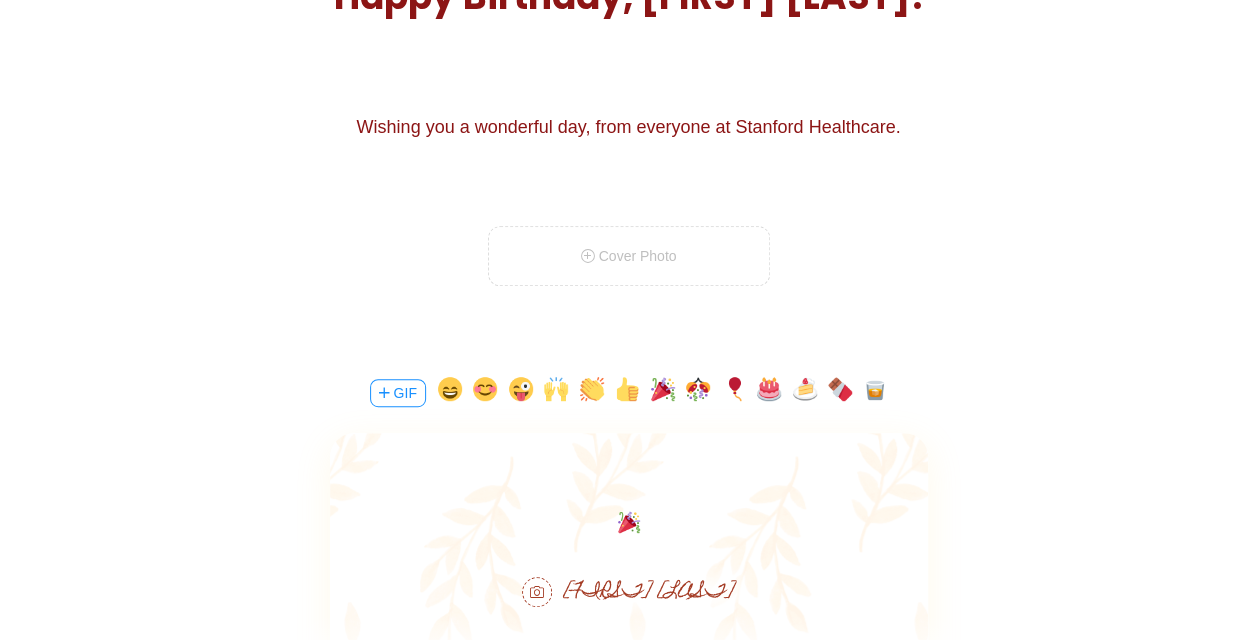 type 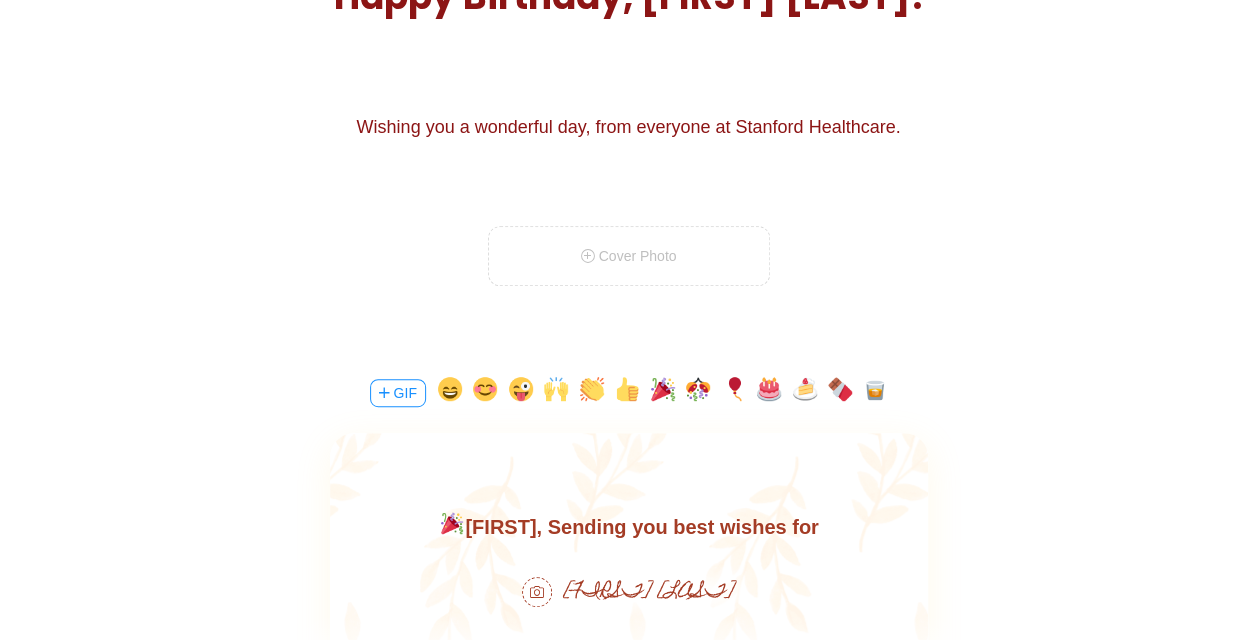 click on "[FIRST], Sending you best wishes for" at bounding box center (628, 527) 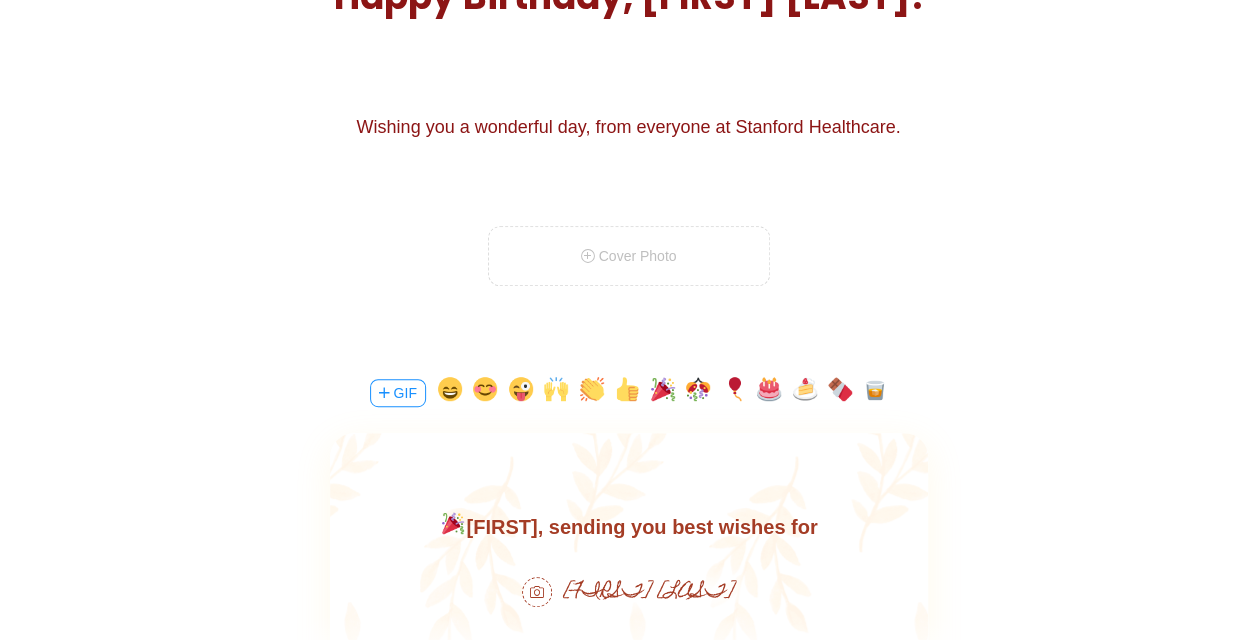 click on "[FIRST], sending you best wishes for" at bounding box center (628, 527) 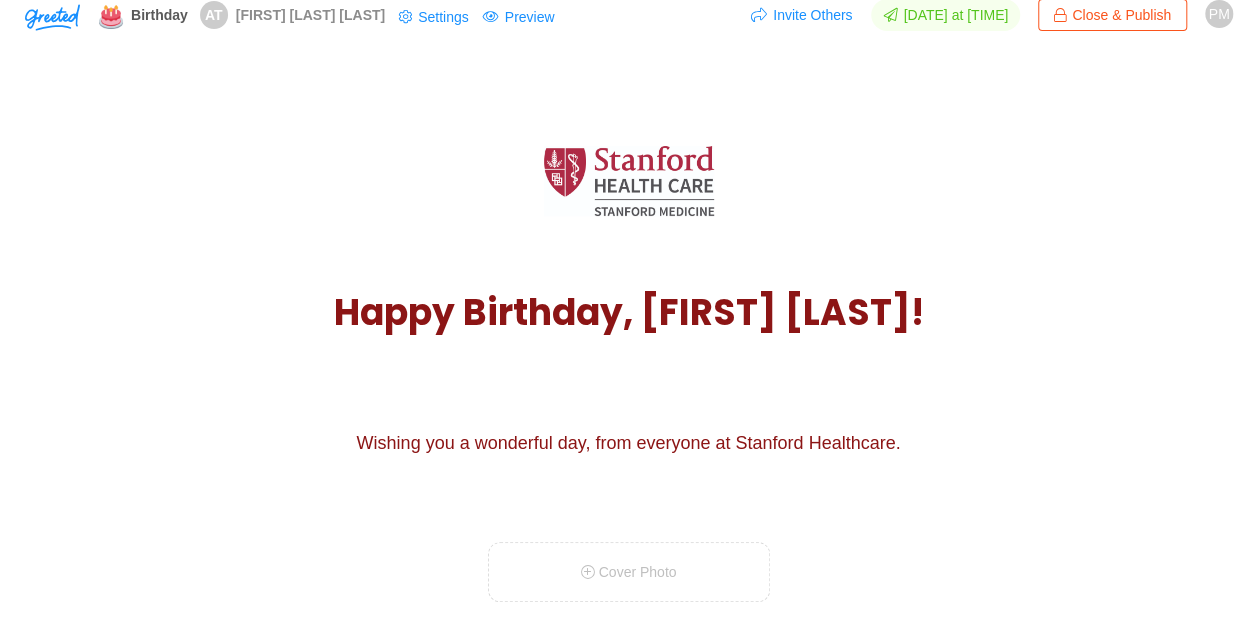 scroll, scrollTop: 0, scrollLeft: 0, axis: both 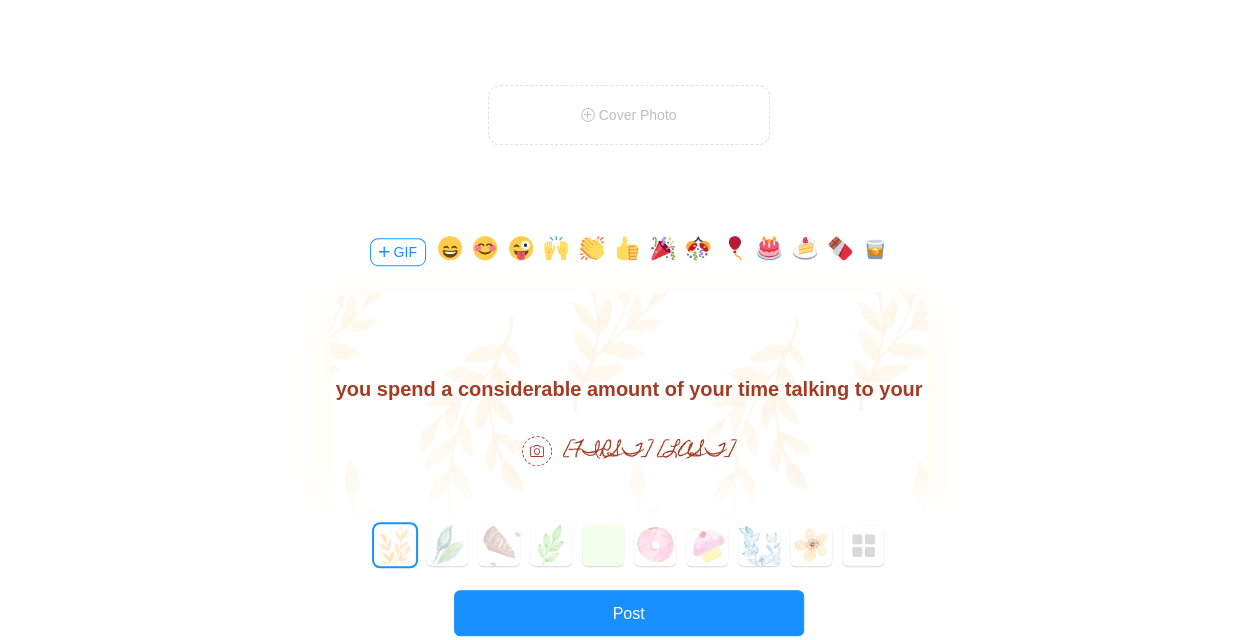click on "[FIRST], sending you best wishes on your birthday. Since, you spend a considerable amount of your time talking to your IT friends, what better way to let you know that you are very appreciated for the partnership and we are very glad to have your guidance on lots of IT/TDS needs and being a constant guide. Hope you get to spend your birthday with loved ones and enjoy some s" at bounding box center [628, 453] 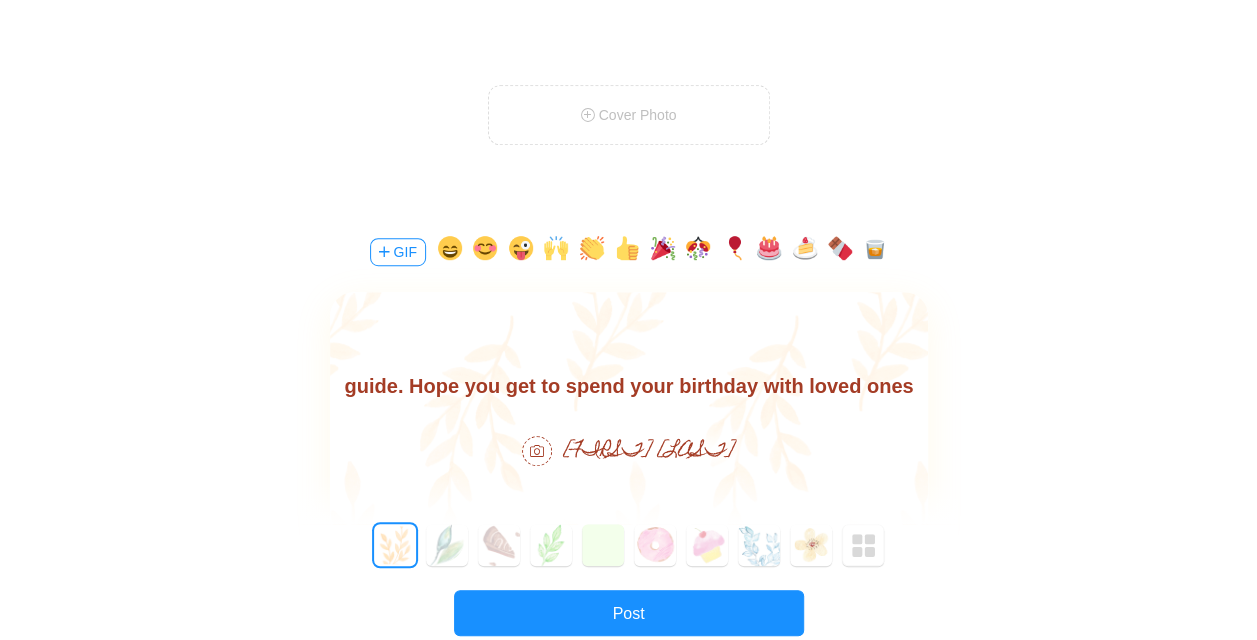 scroll, scrollTop: 189, scrollLeft: 0, axis: vertical 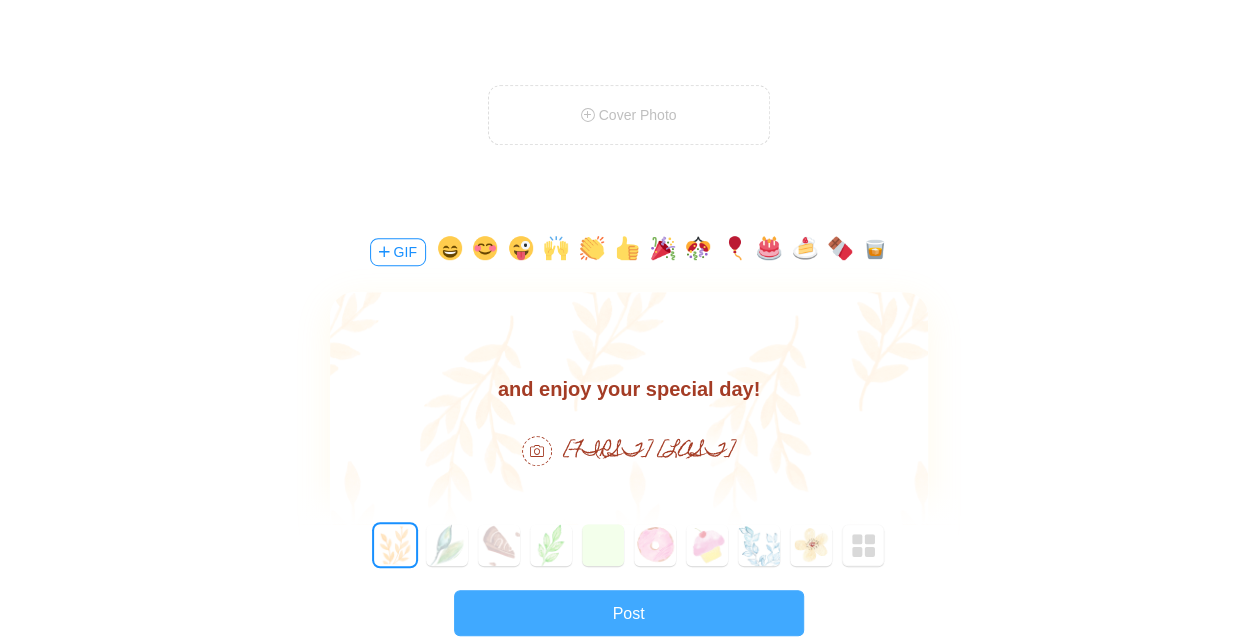 click on "Post" at bounding box center (629, 613) 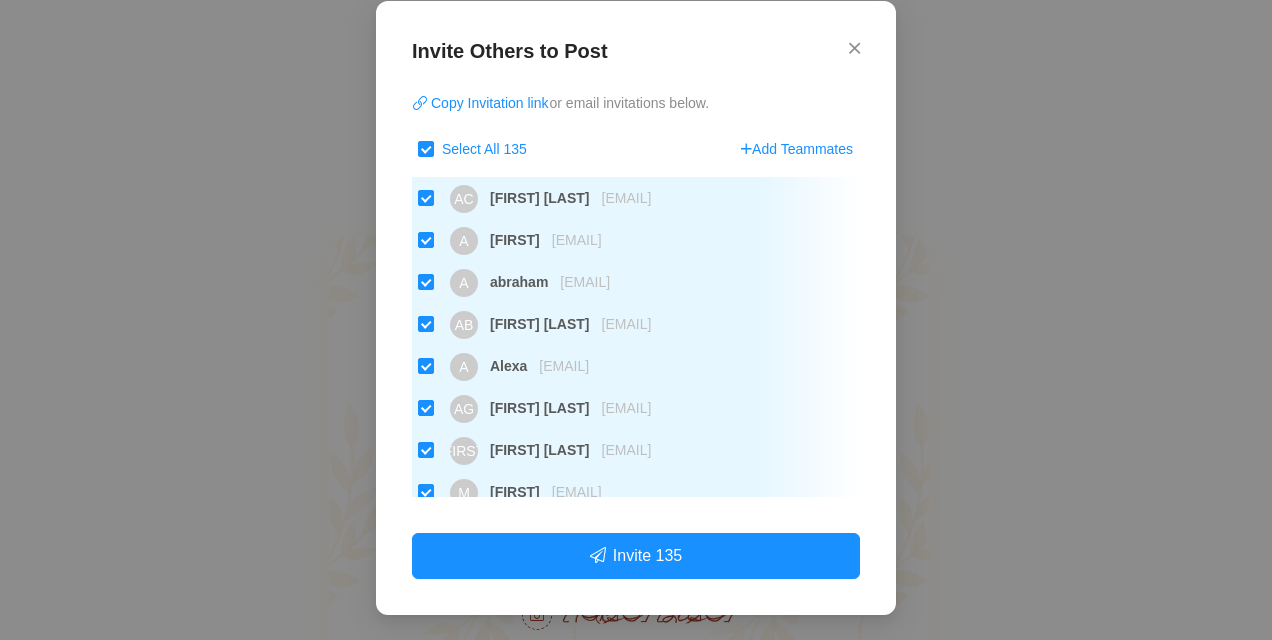 click on "Select All 135" at bounding box center [426, 149] 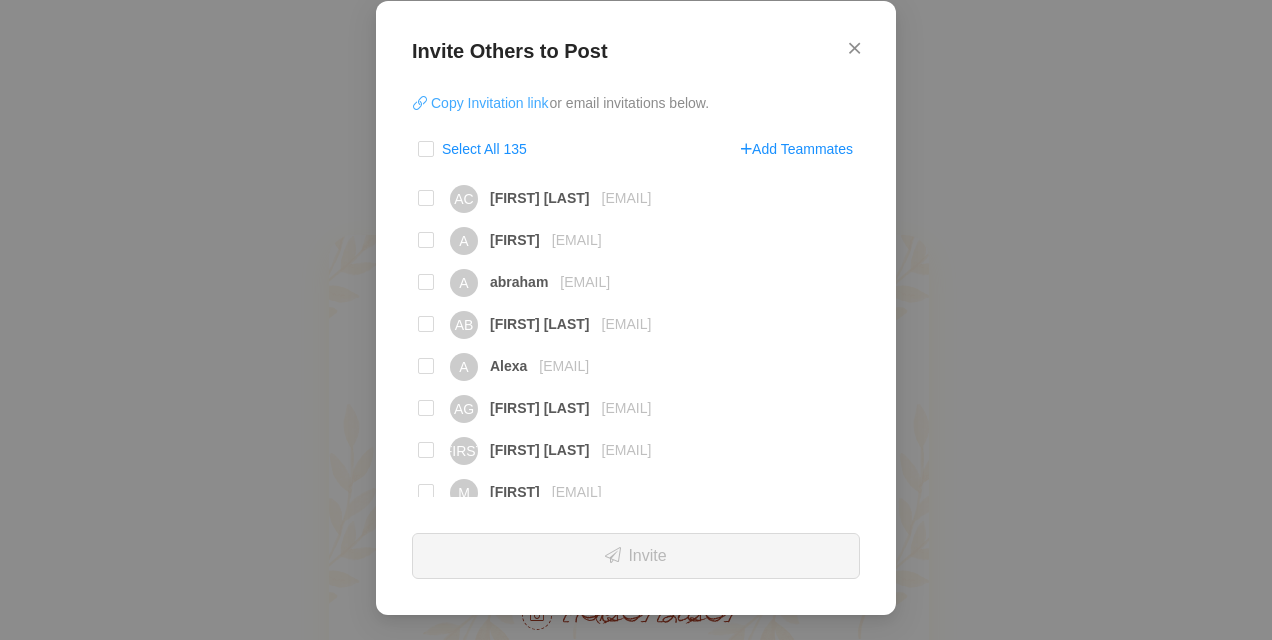click on "Copy Invitation link" at bounding box center (481, 103) 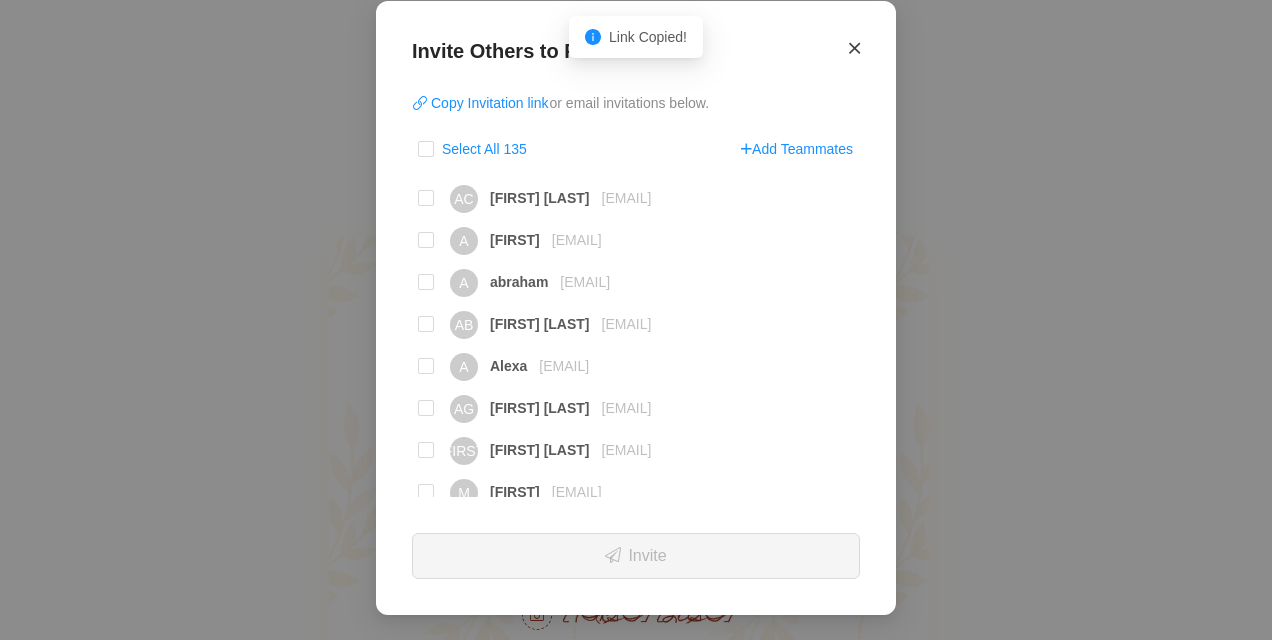 click at bounding box center [854, 48] 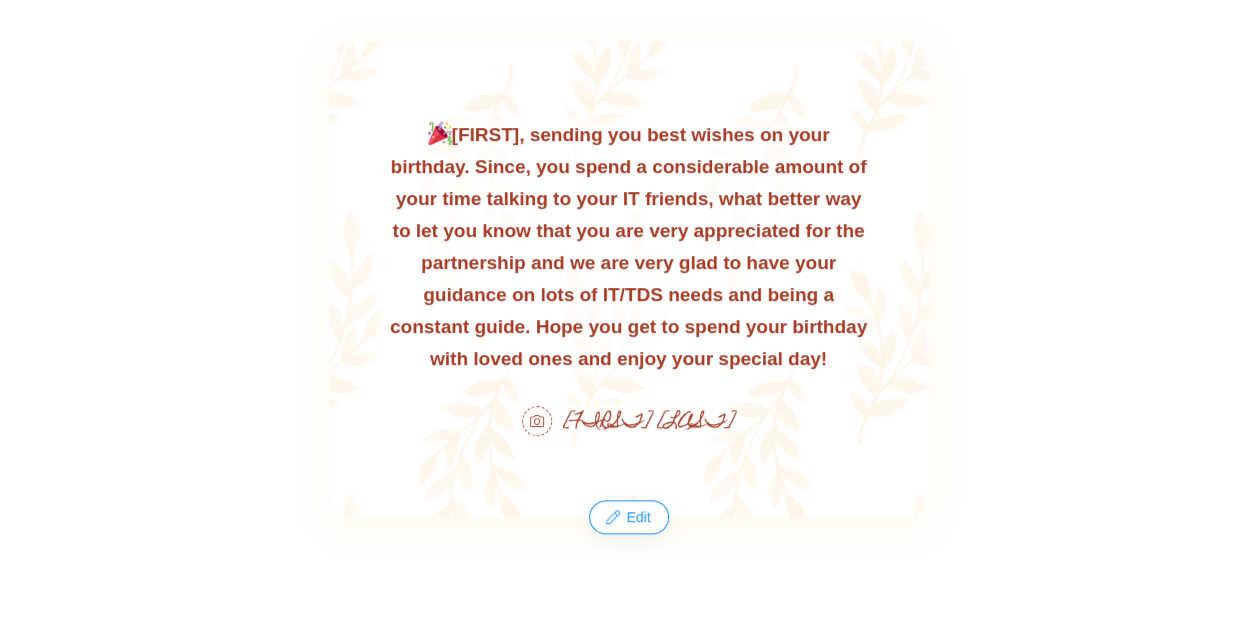 scroll, scrollTop: 665, scrollLeft: 0, axis: vertical 